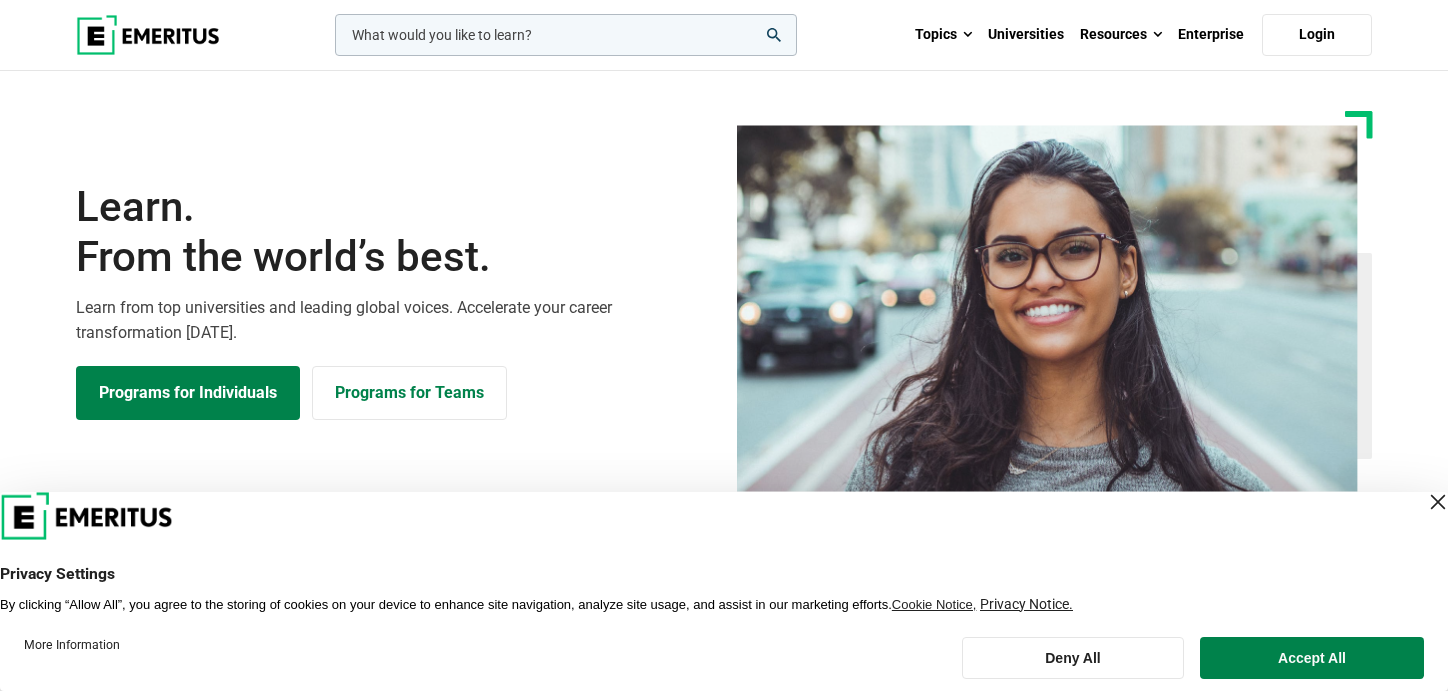 scroll, scrollTop: 0, scrollLeft: 0, axis: both 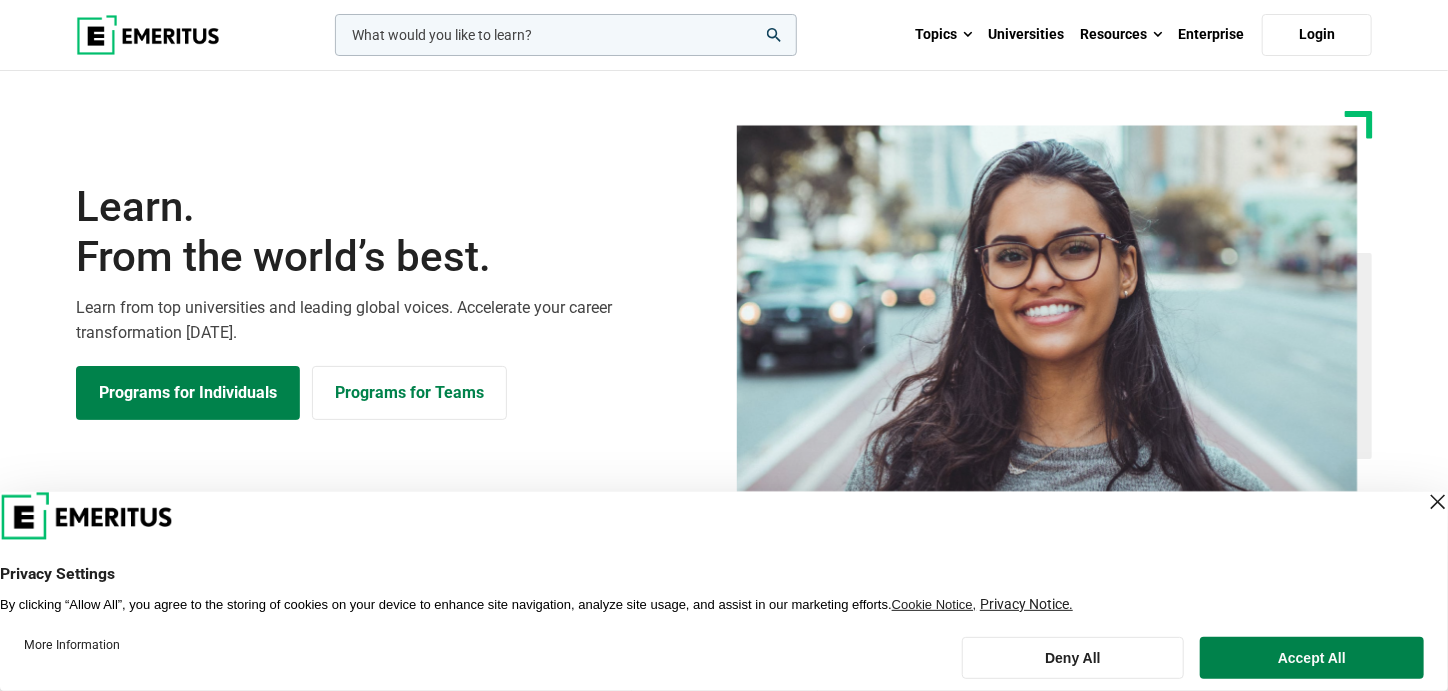 click at bounding box center (1438, 502) 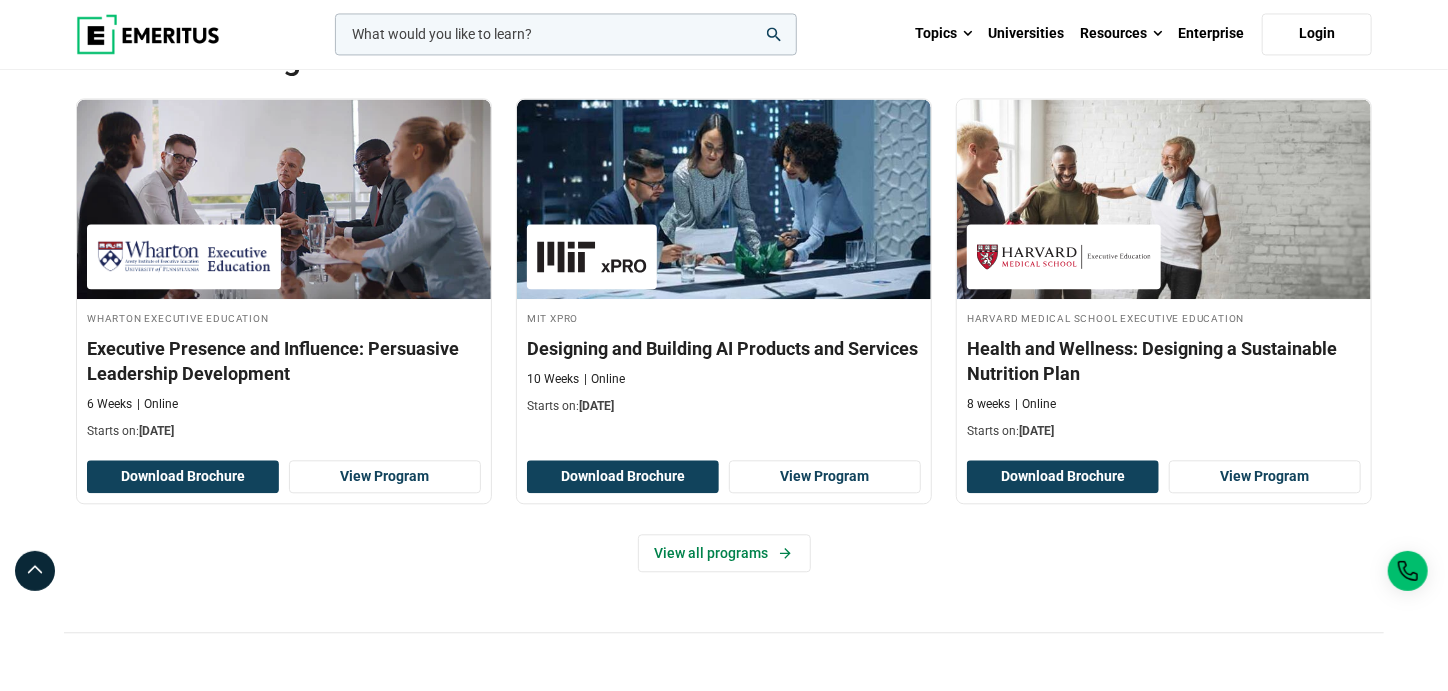 scroll, scrollTop: 2200, scrollLeft: 0, axis: vertical 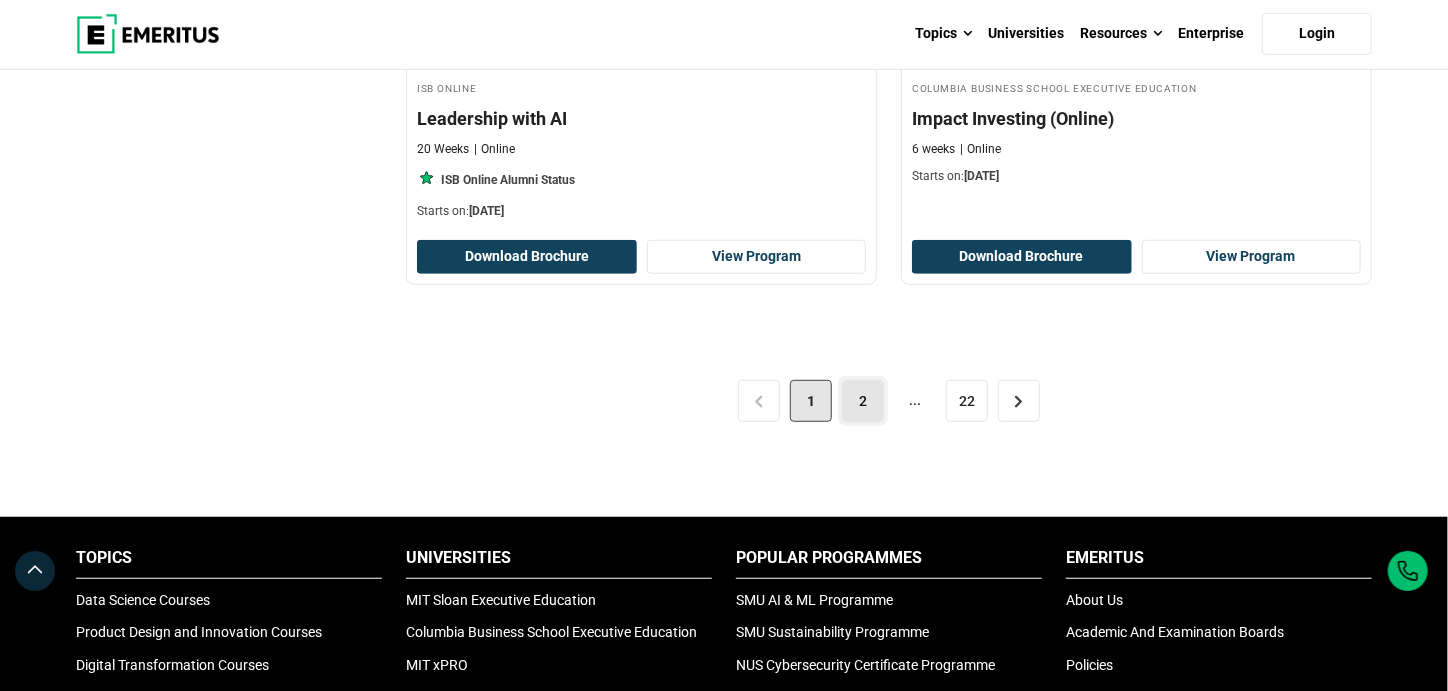 click on "2" at bounding box center [863, 401] 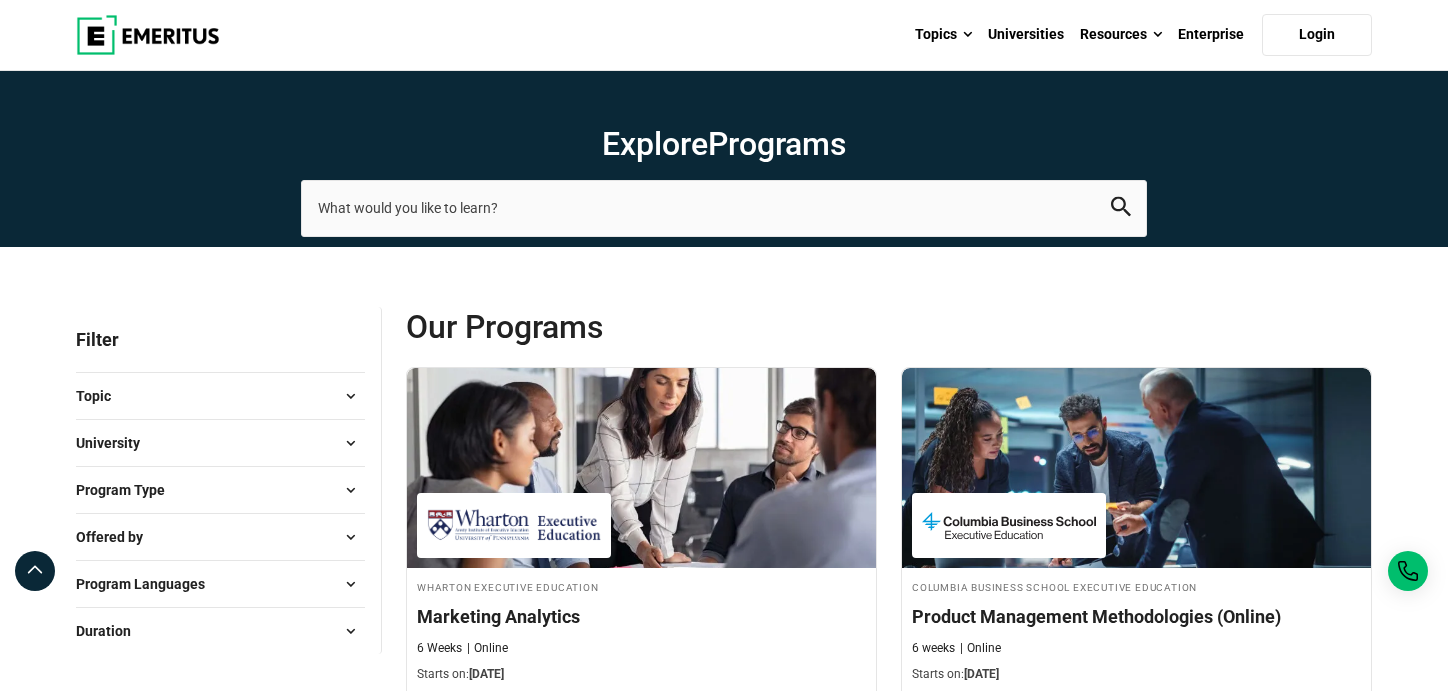 scroll, scrollTop: 200, scrollLeft: 0, axis: vertical 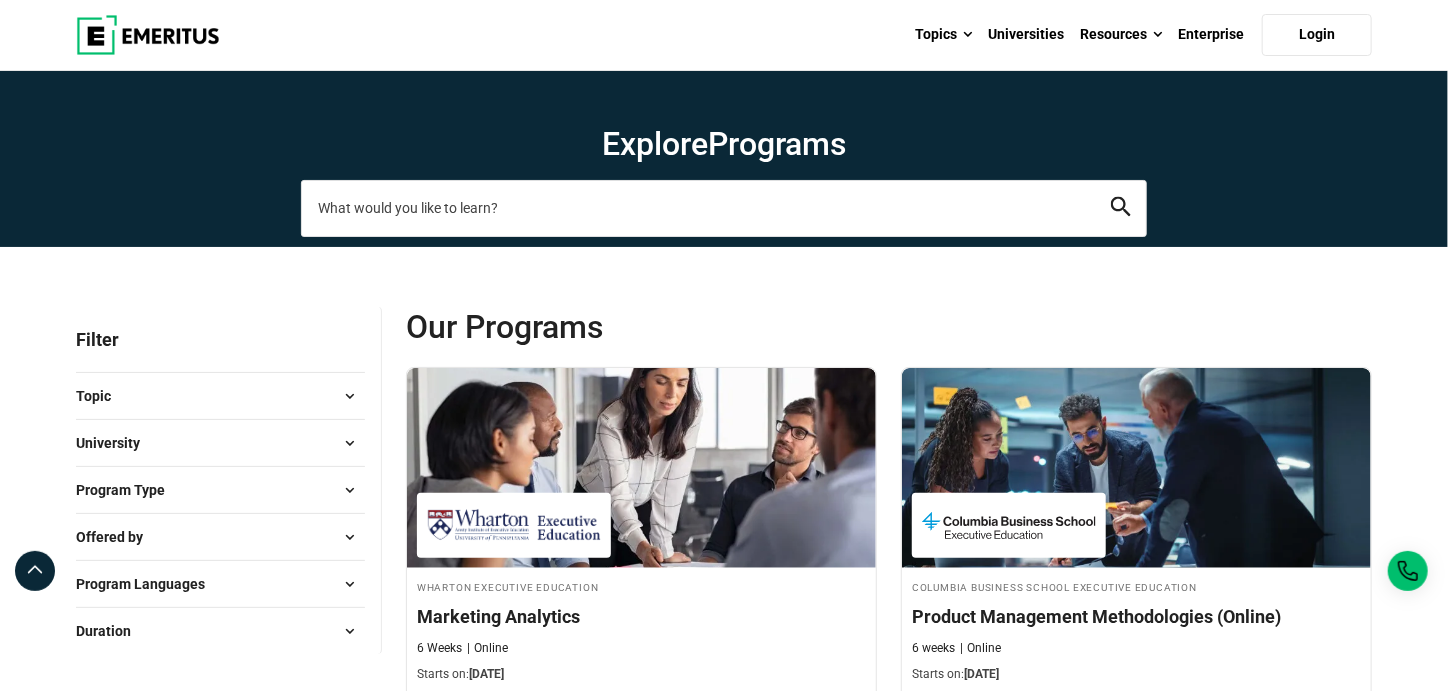 click at bounding box center (724, 208) 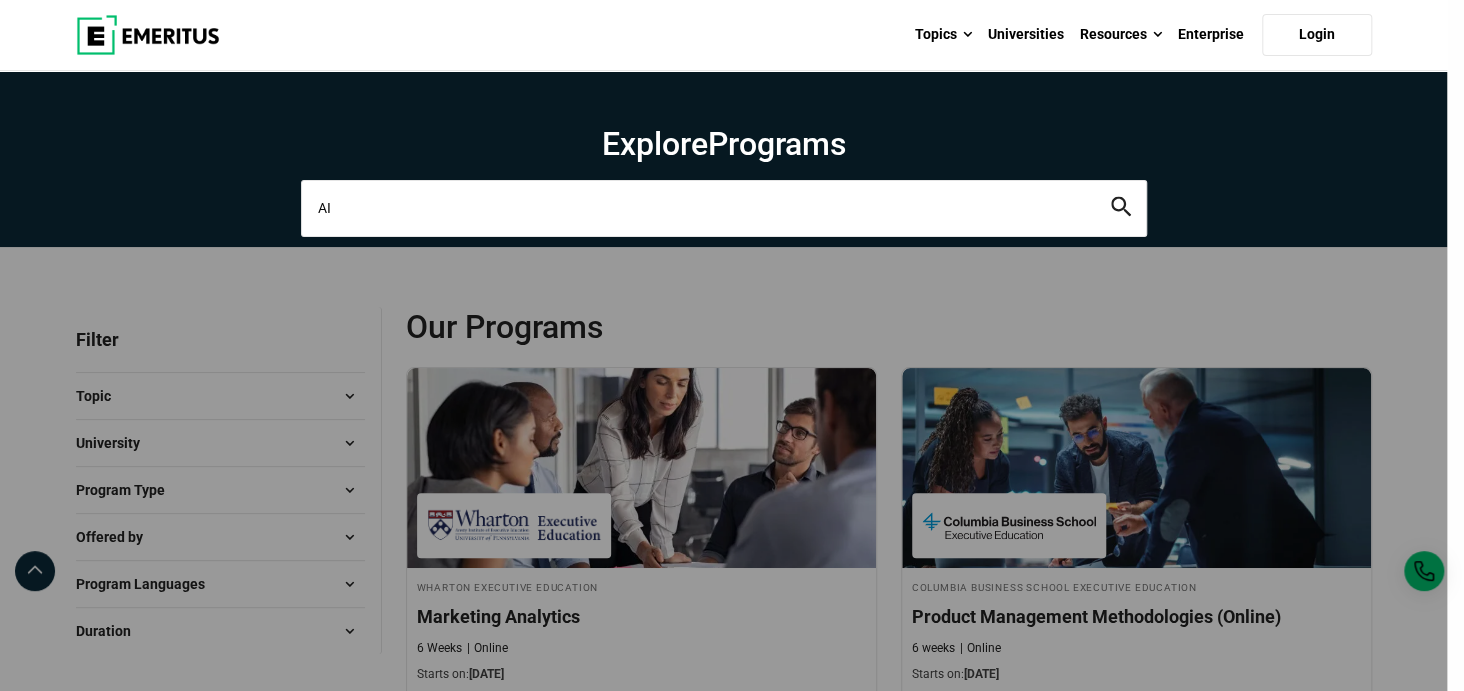 type on "AI" 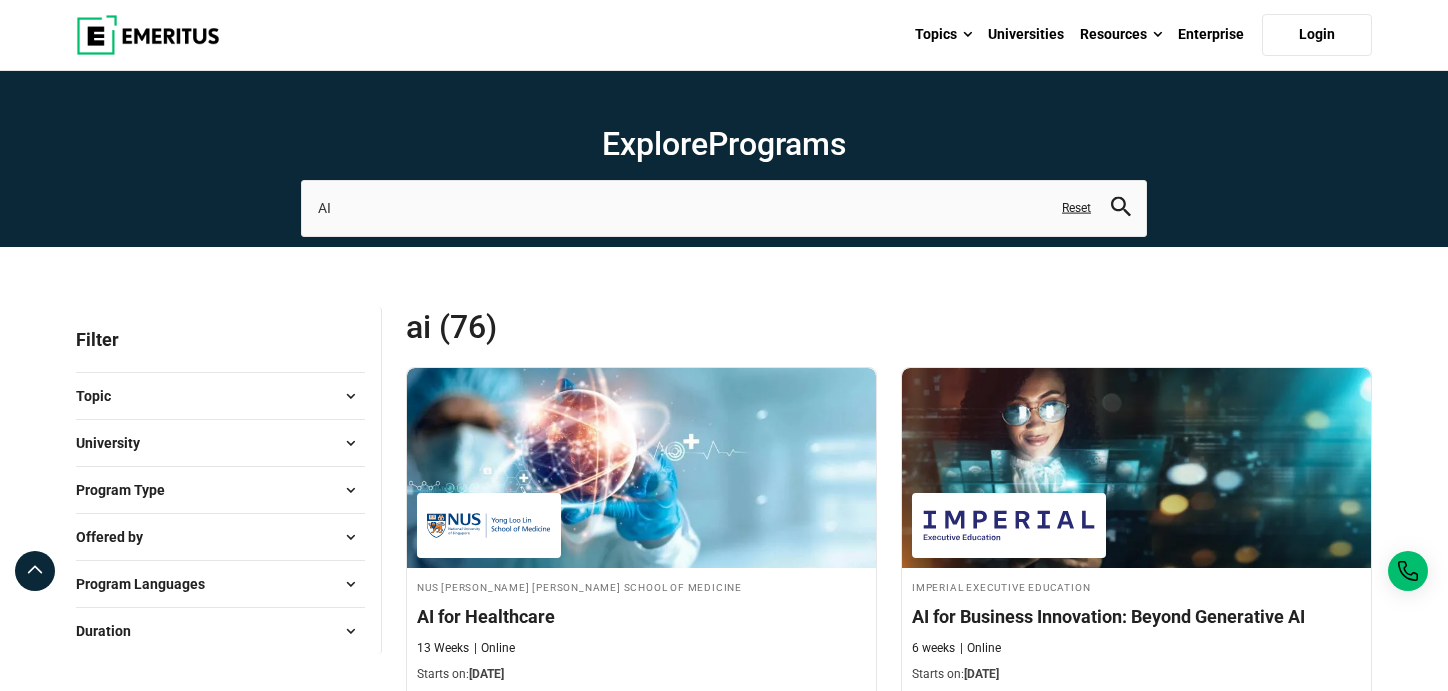 scroll, scrollTop: 0, scrollLeft: 0, axis: both 